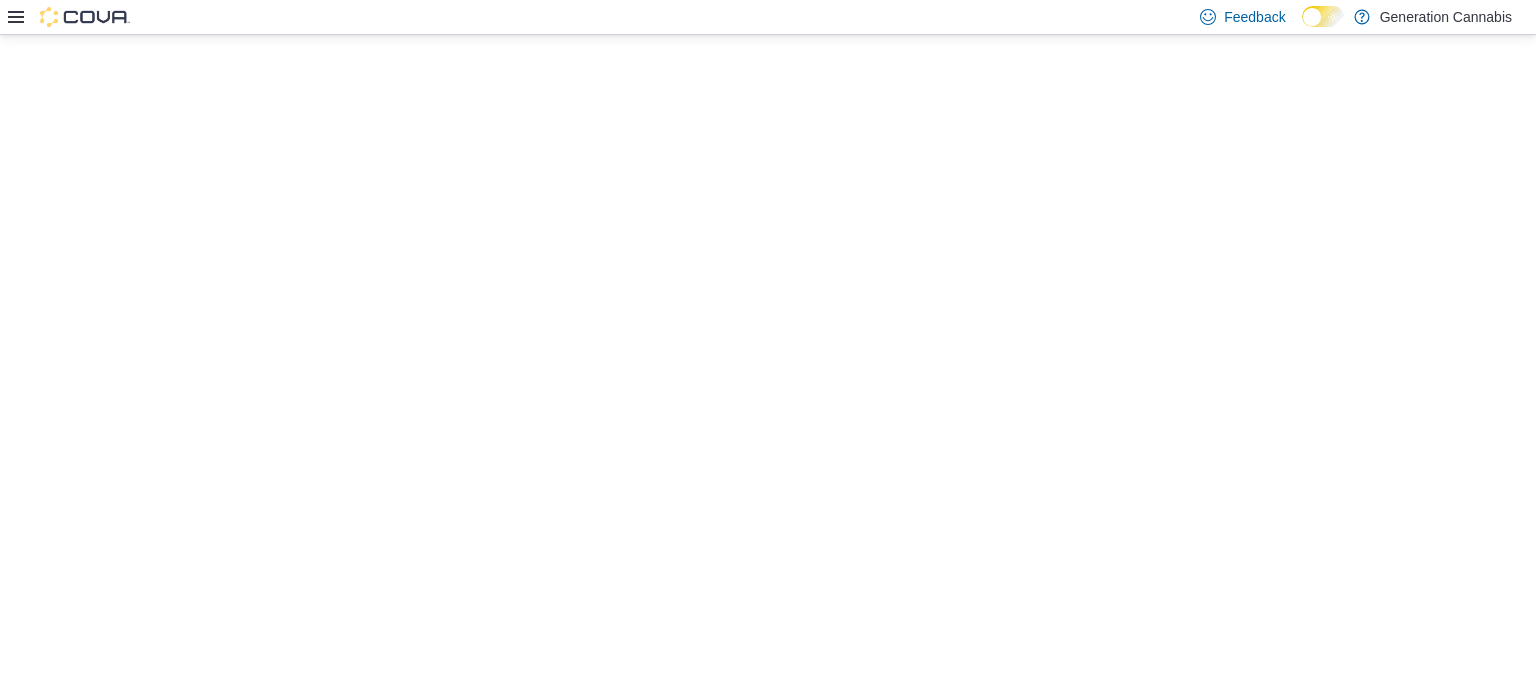scroll, scrollTop: 0, scrollLeft: 0, axis: both 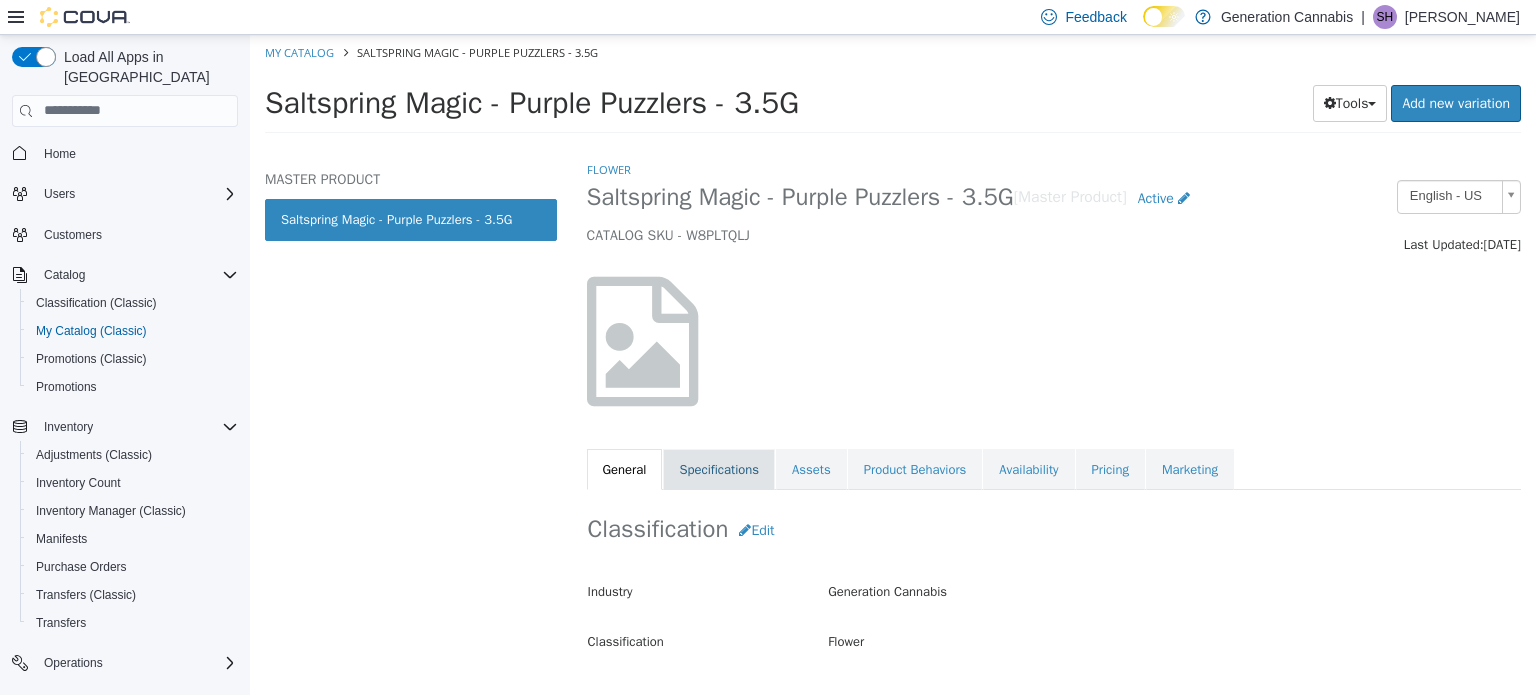 click on "Specifications" at bounding box center (719, 469) 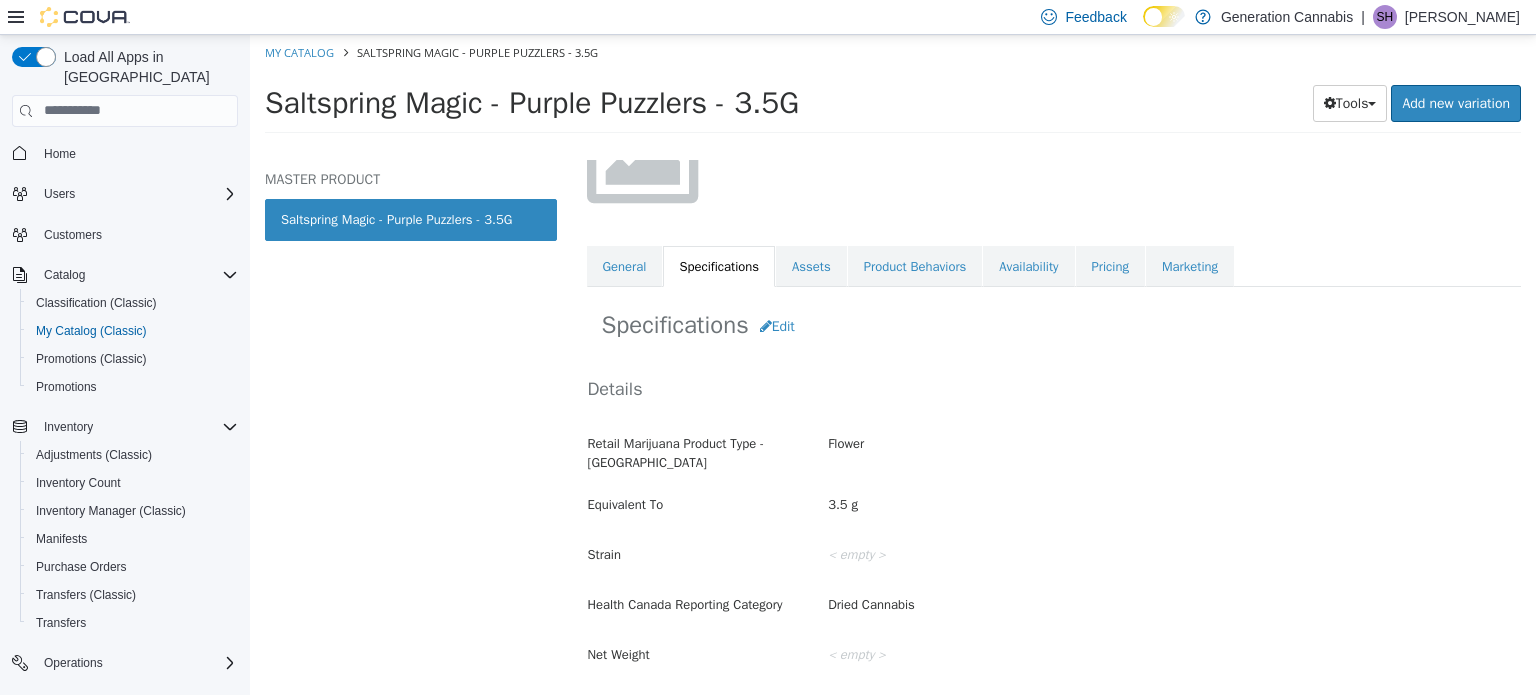 scroll, scrollTop: 212, scrollLeft: 0, axis: vertical 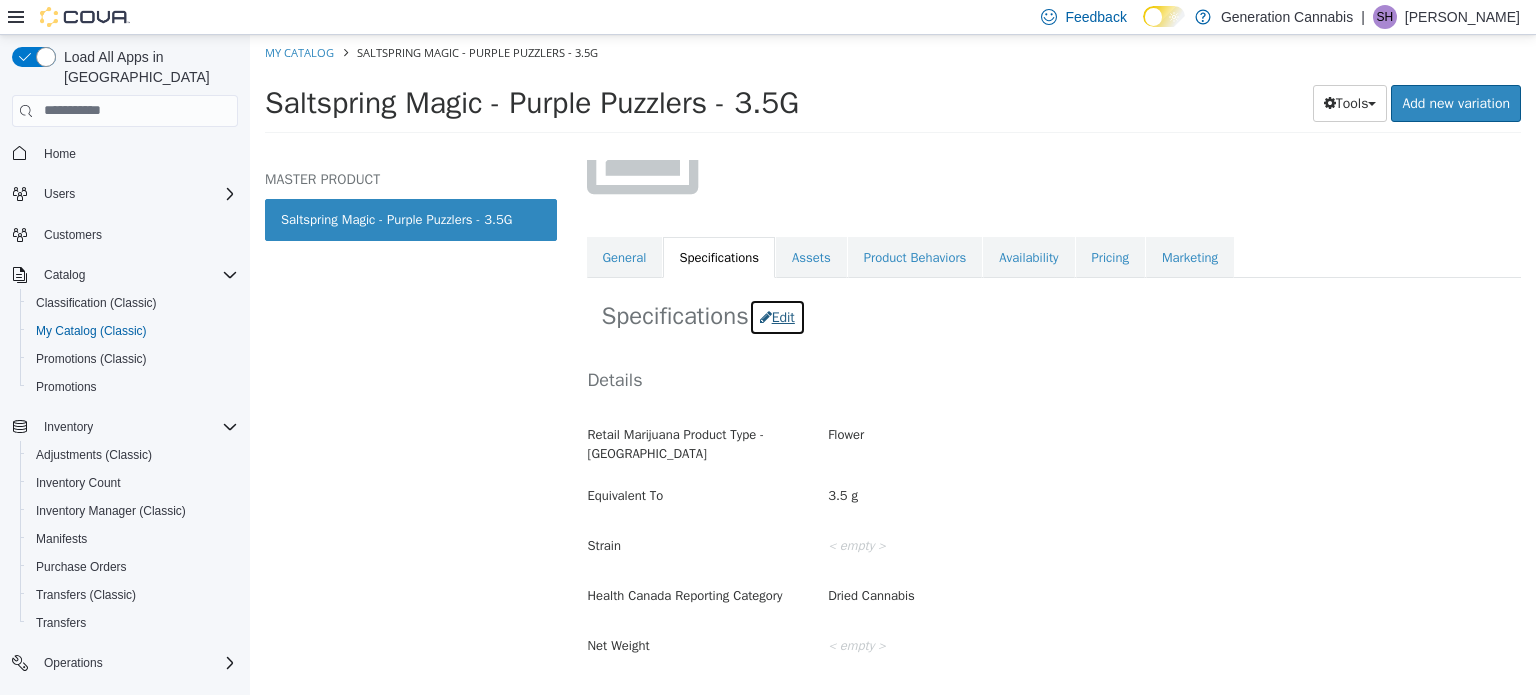 click on "Edit" at bounding box center (777, 316) 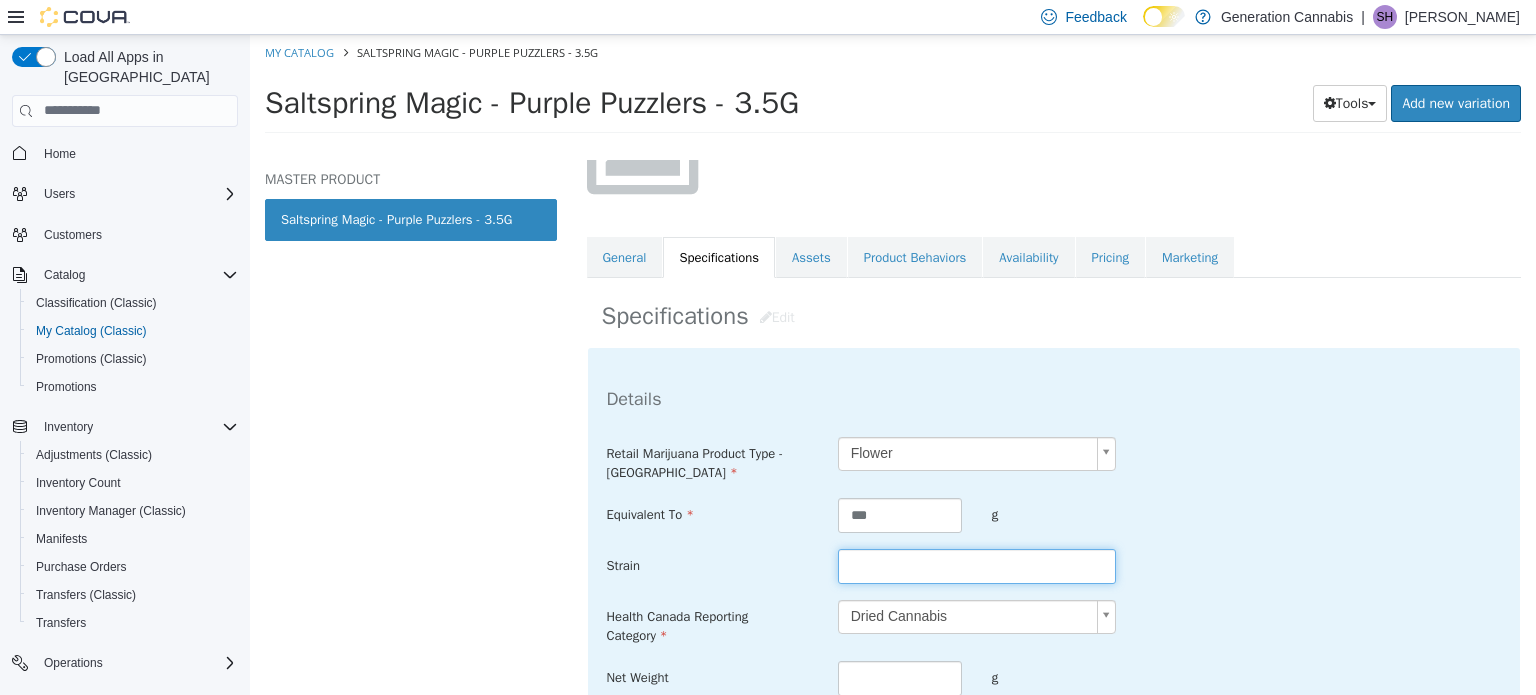 click at bounding box center [977, 565] 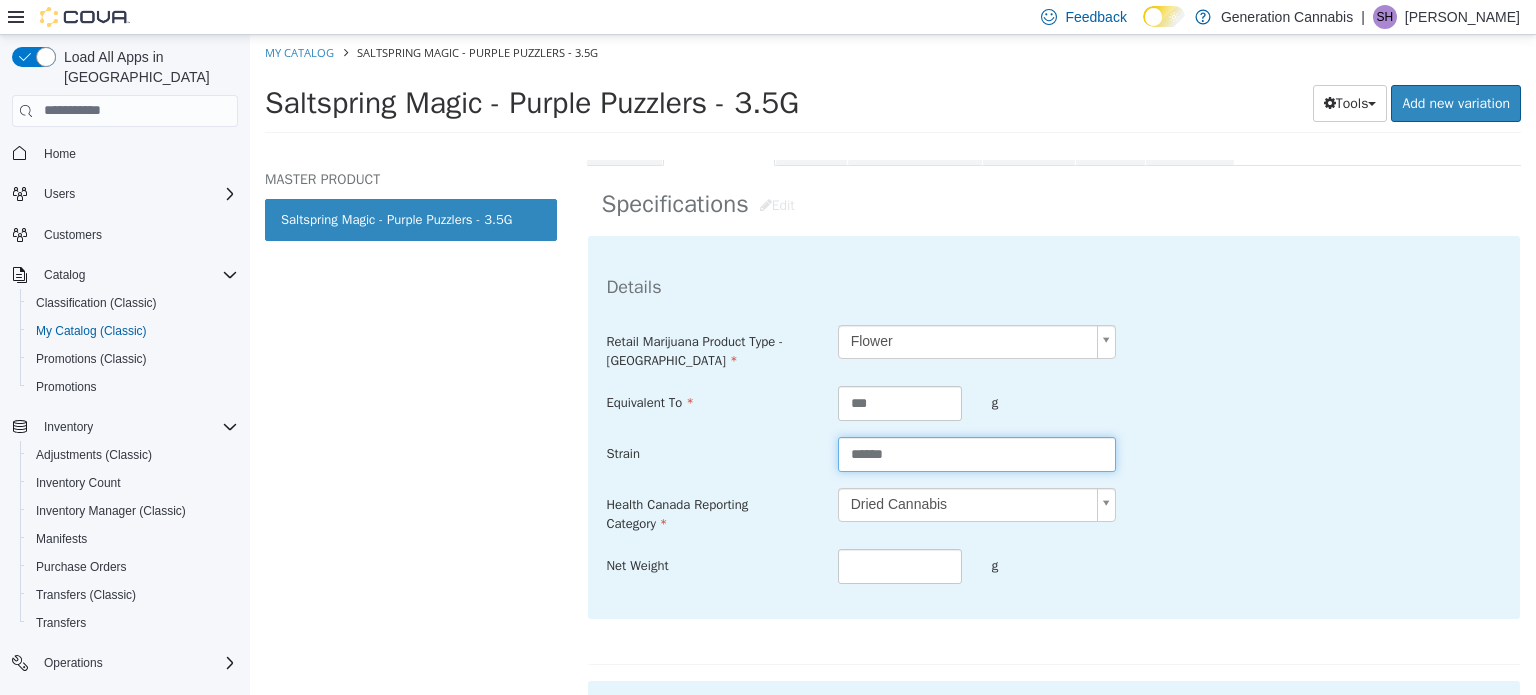 scroll, scrollTop: 318, scrollLeft: 0, axis: vertical 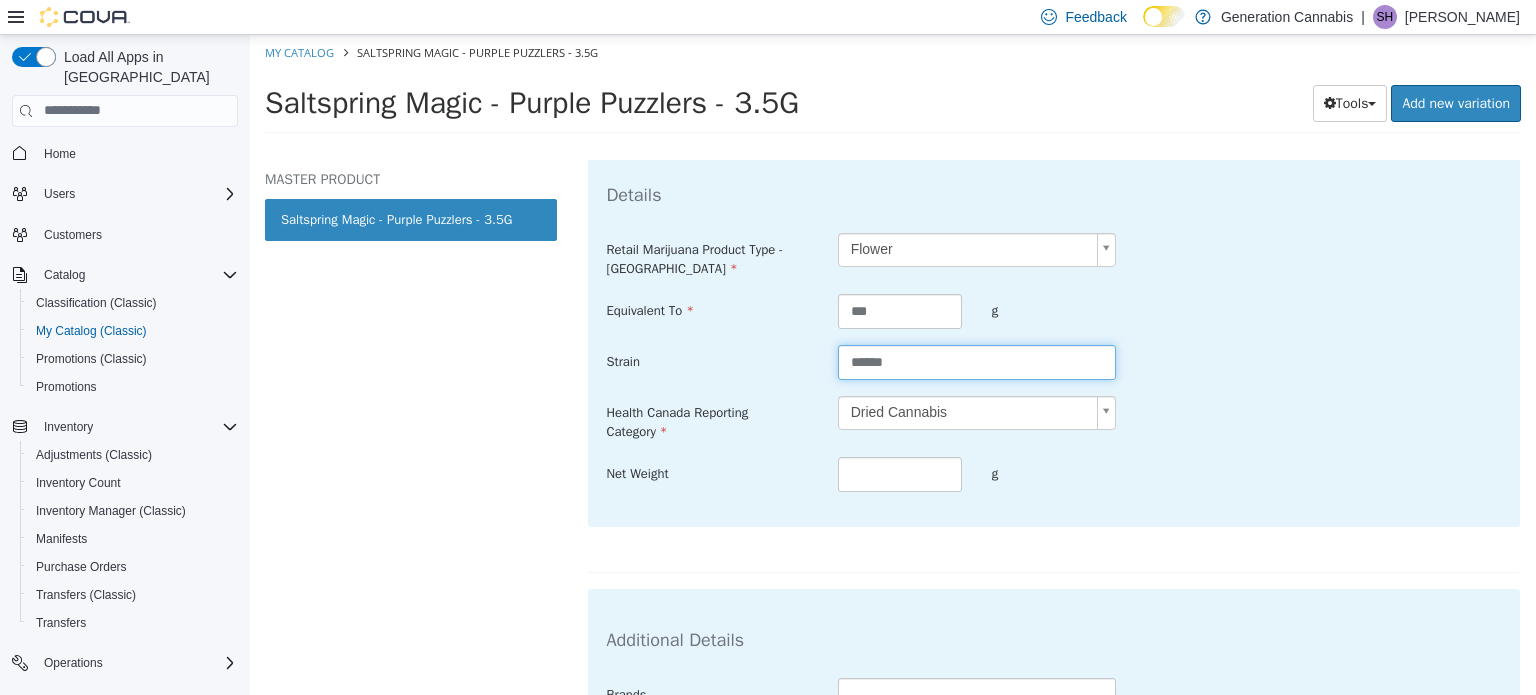 type on "******" 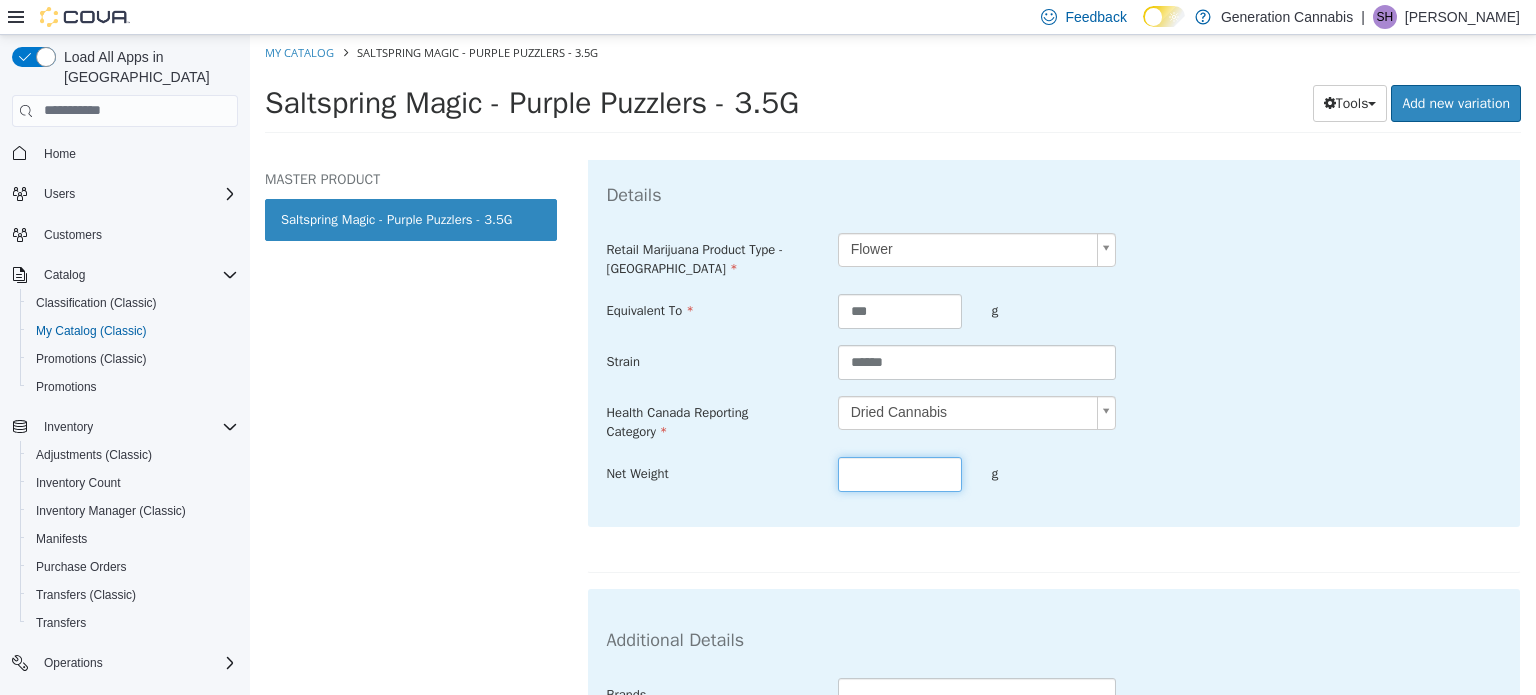 click at bounding box center (900, 473) 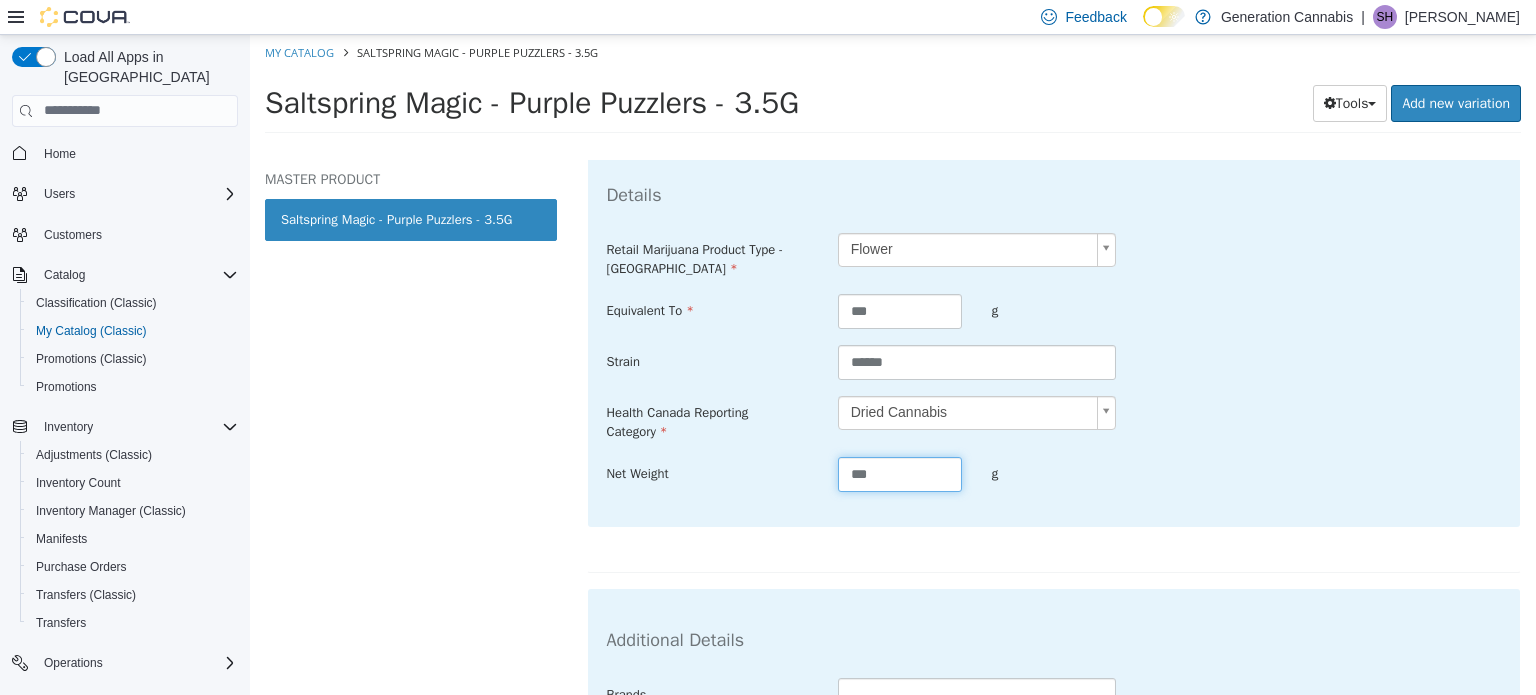 type on "***" 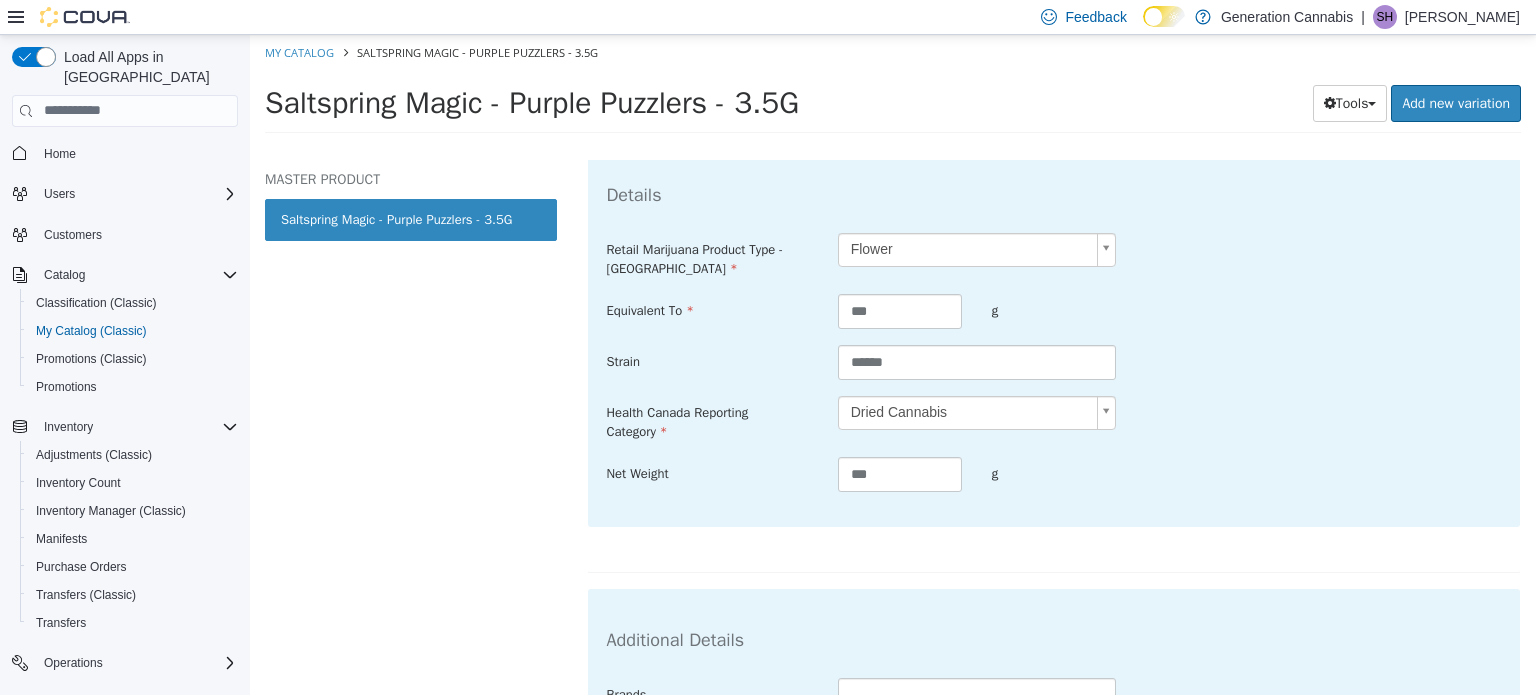 click on "**********" at bounding box center (1054, 362) 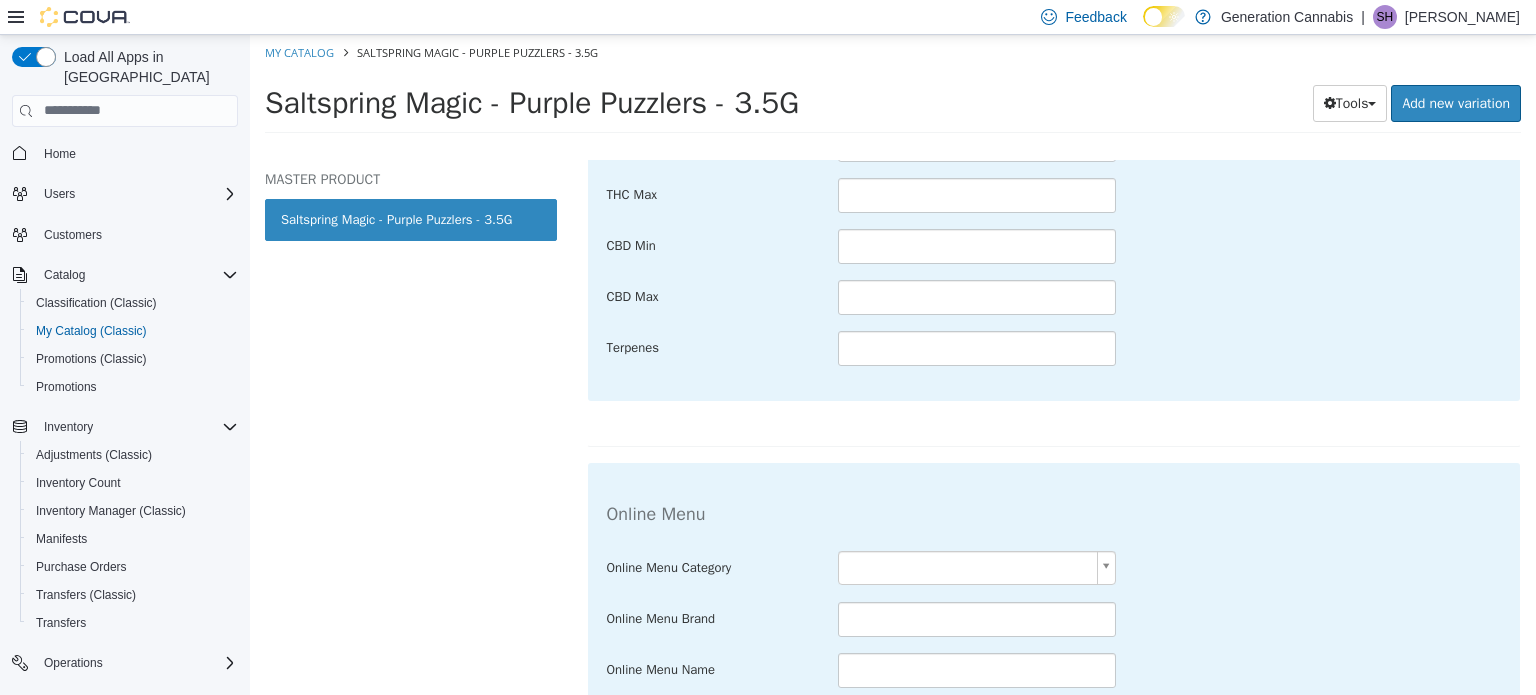 scroll, scrollTop: 1141, scrollLeft: 0, axis: vertical 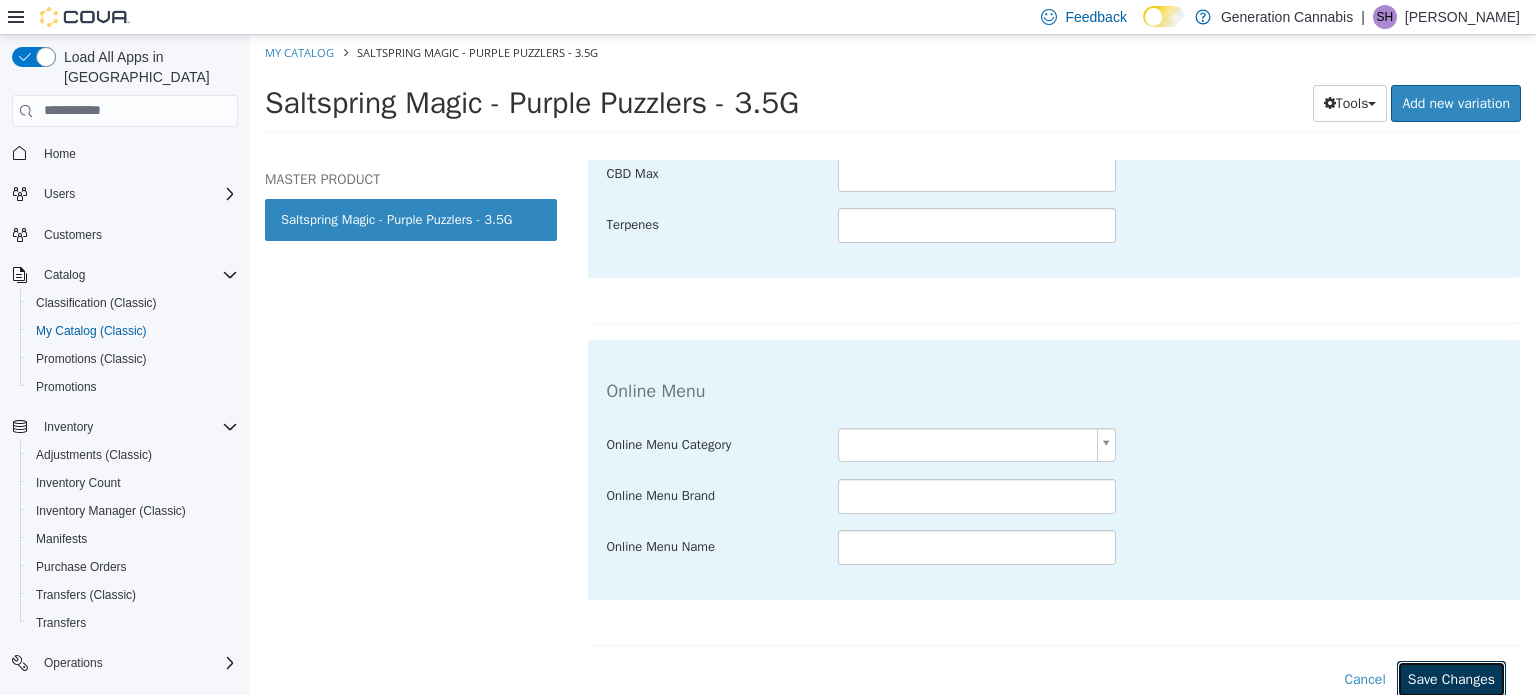 click on "Save Changes" at bounding box center [1451, 678] 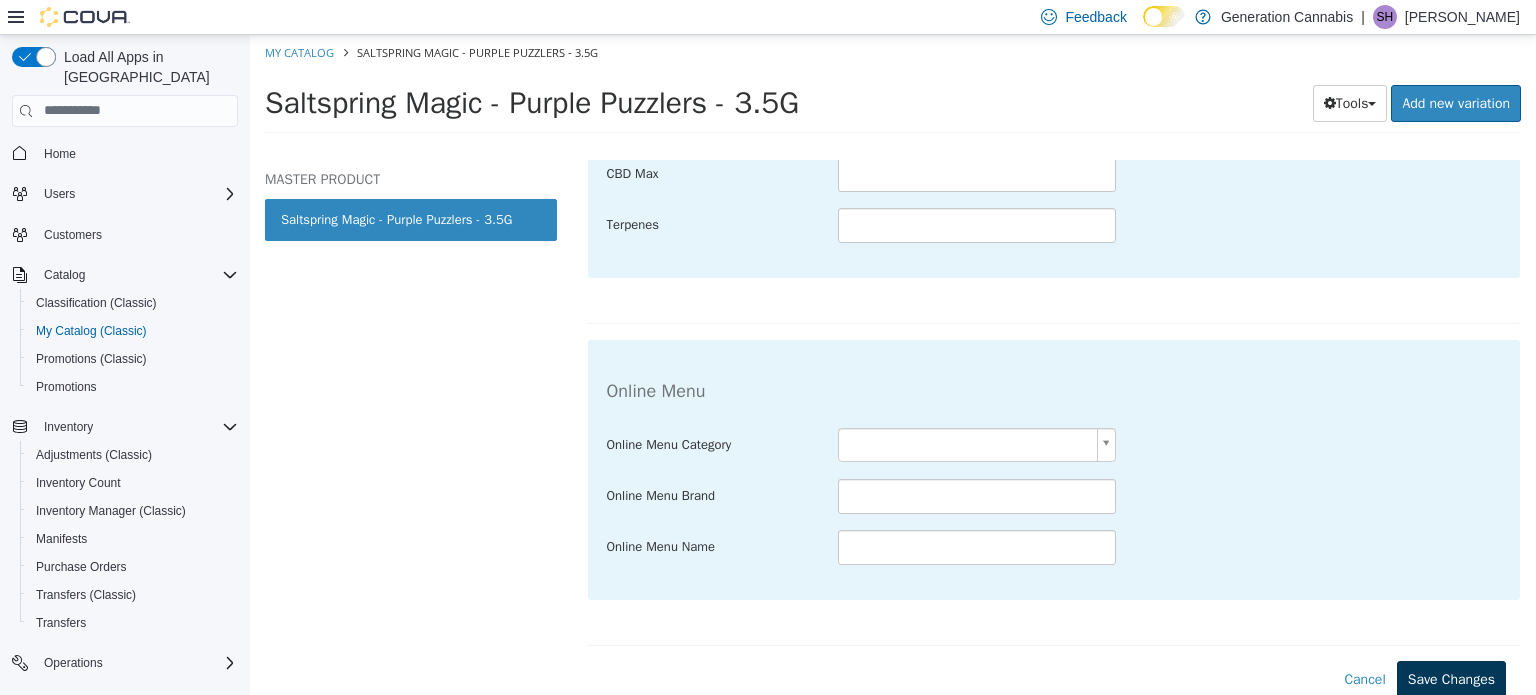 scroll, scrollTop: 919, scrollLeft: 0, axis: vertical 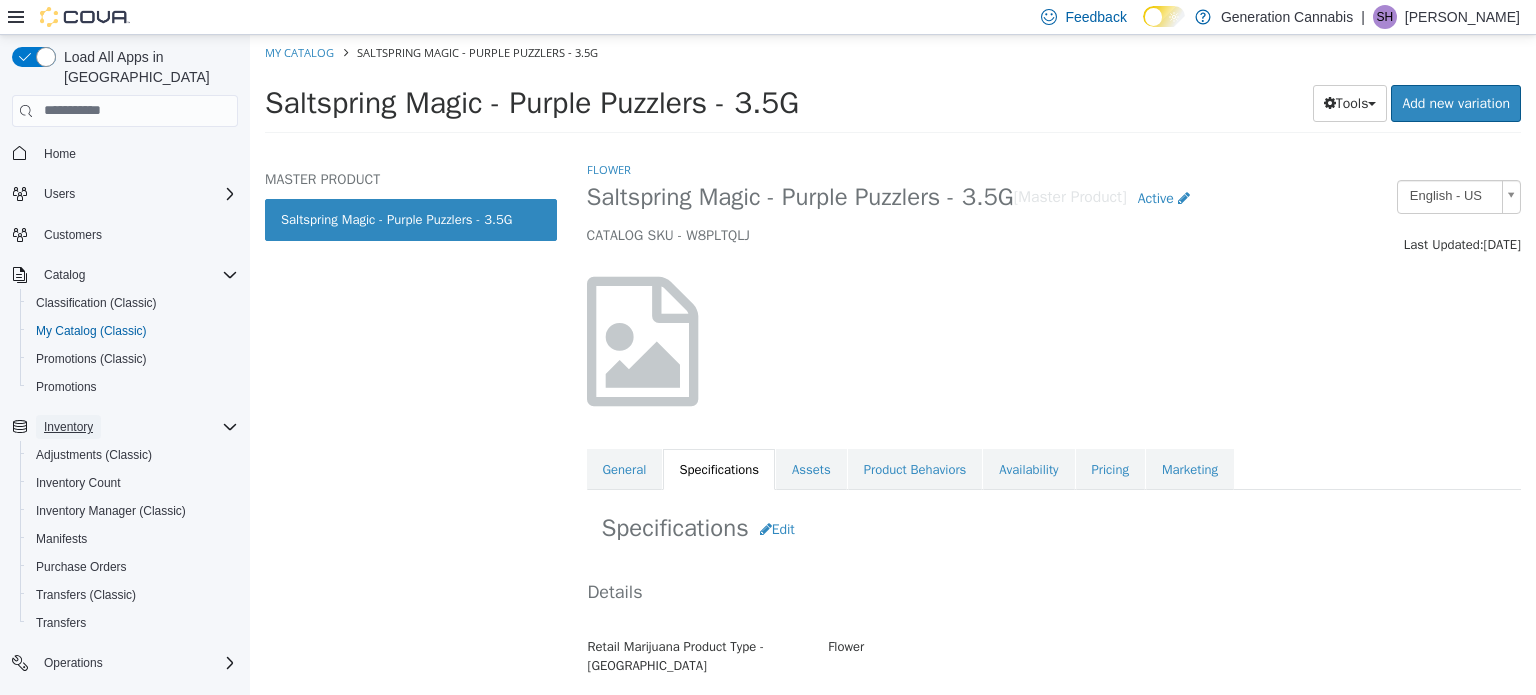 click on "Inventory" at bounding box center [68, 427] 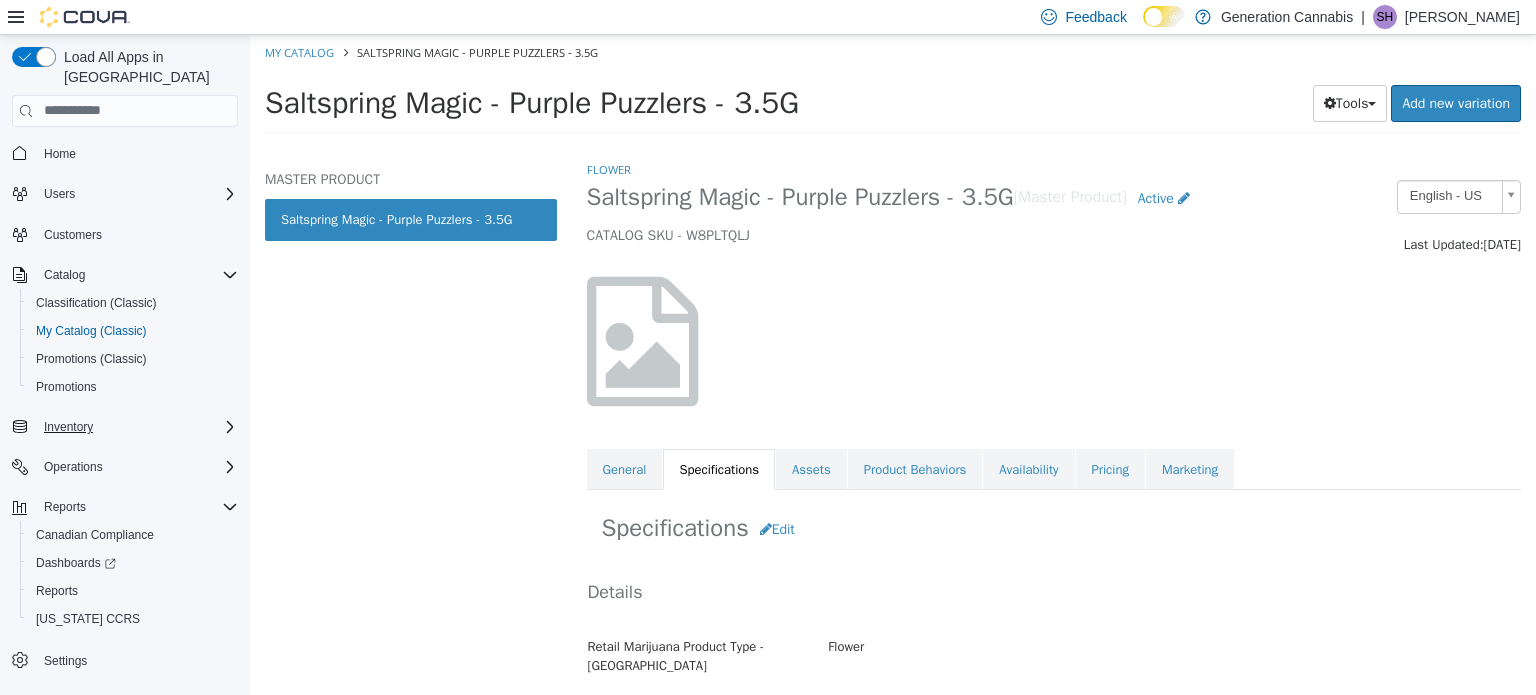 click on "Inventory" at bounding box center (137, 427) 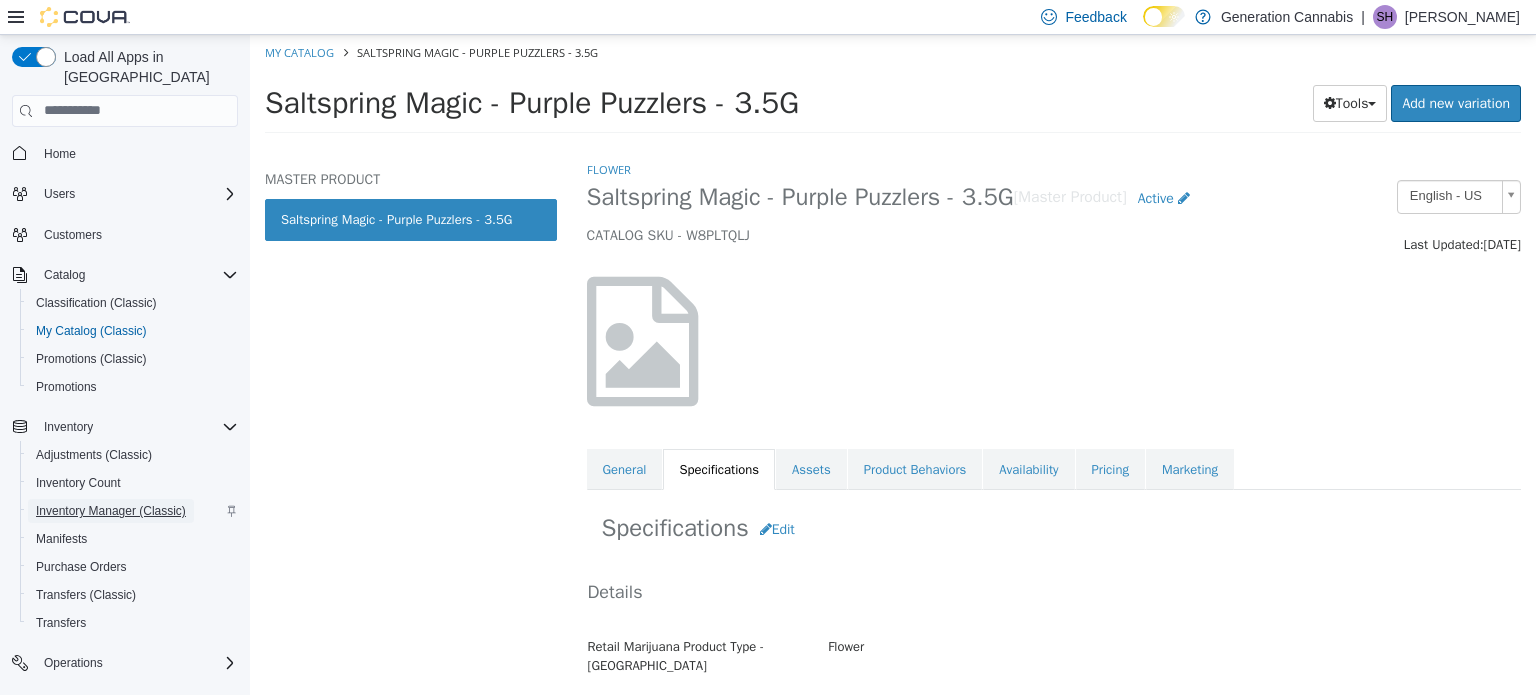 click on "Inventory Manager (Classic)" at bounding box center (111, 511) 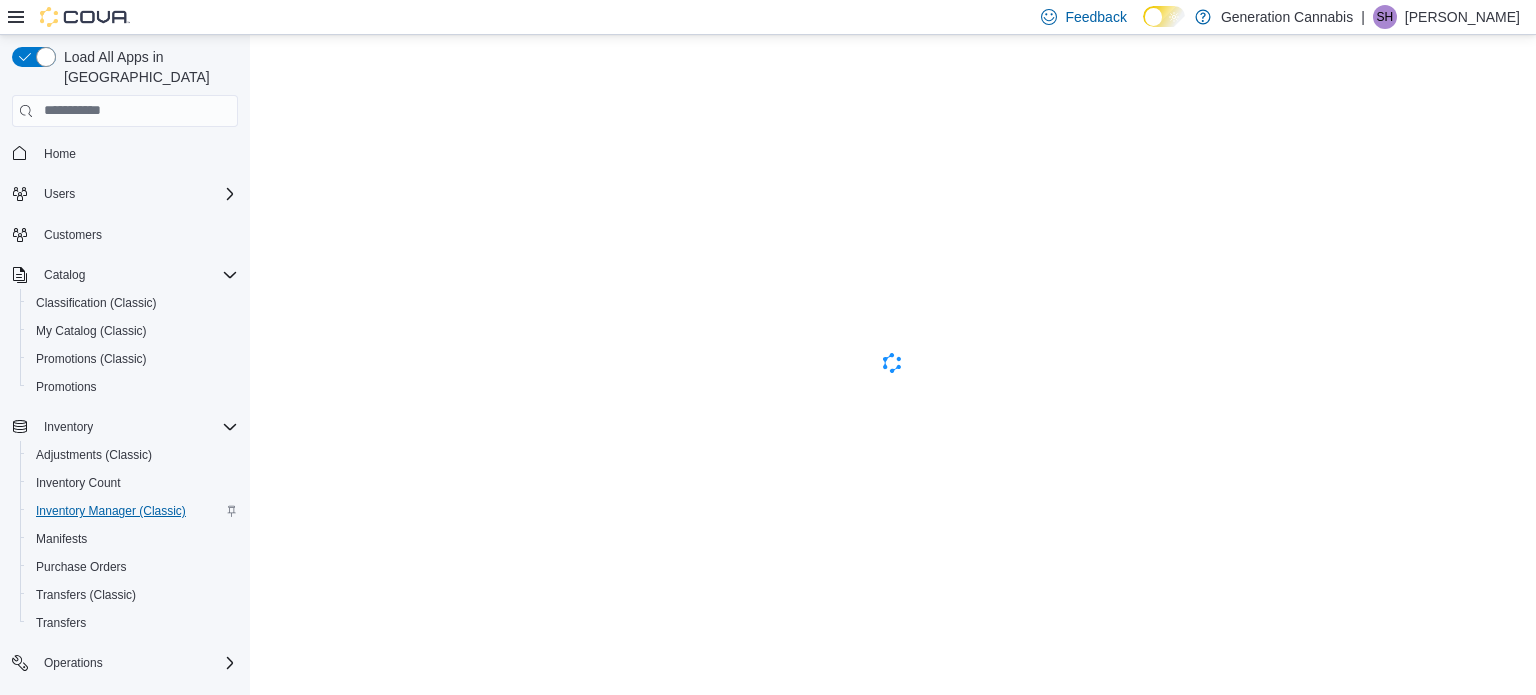 scroll, scrollTop: 0, scrollLeft: 0, axis: both 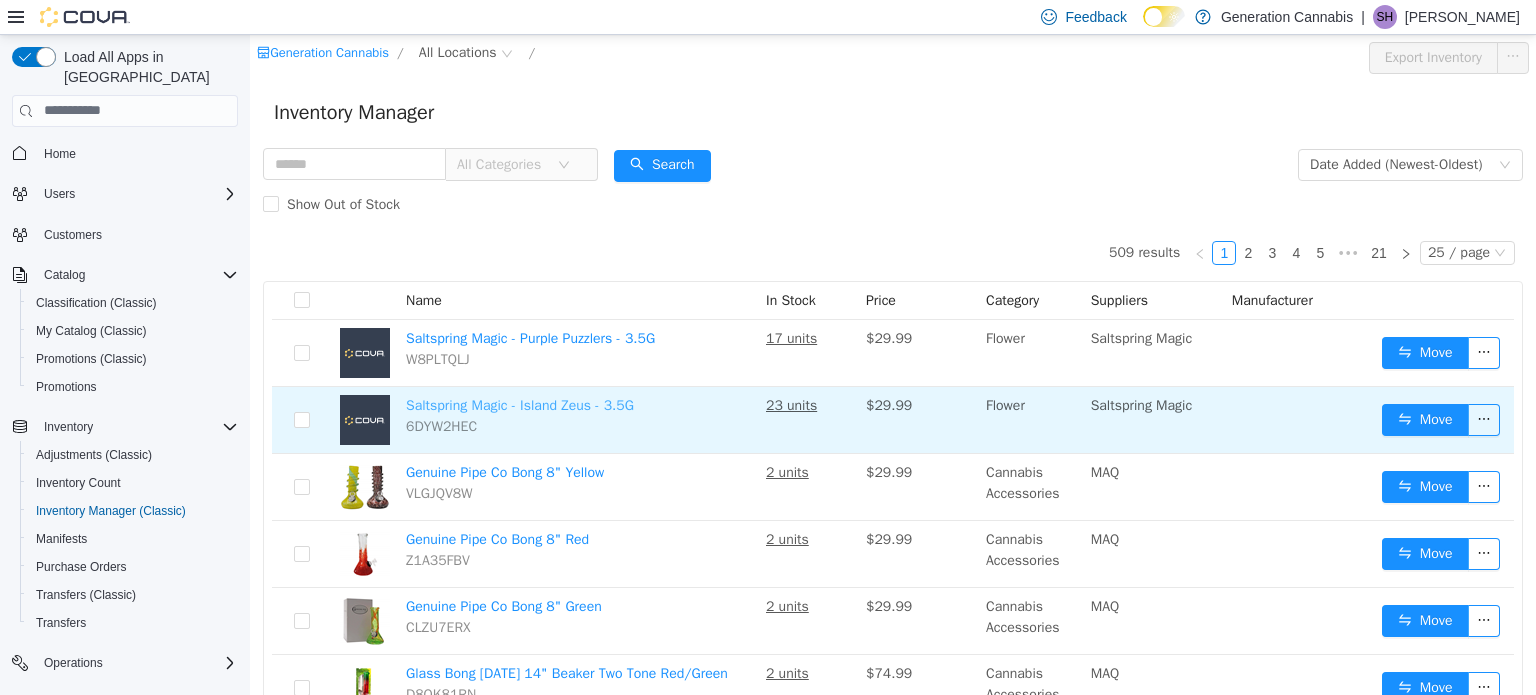 click on "Saltspring Magic - Island Zeus - 3.5G" at bounding box center [520, 404] 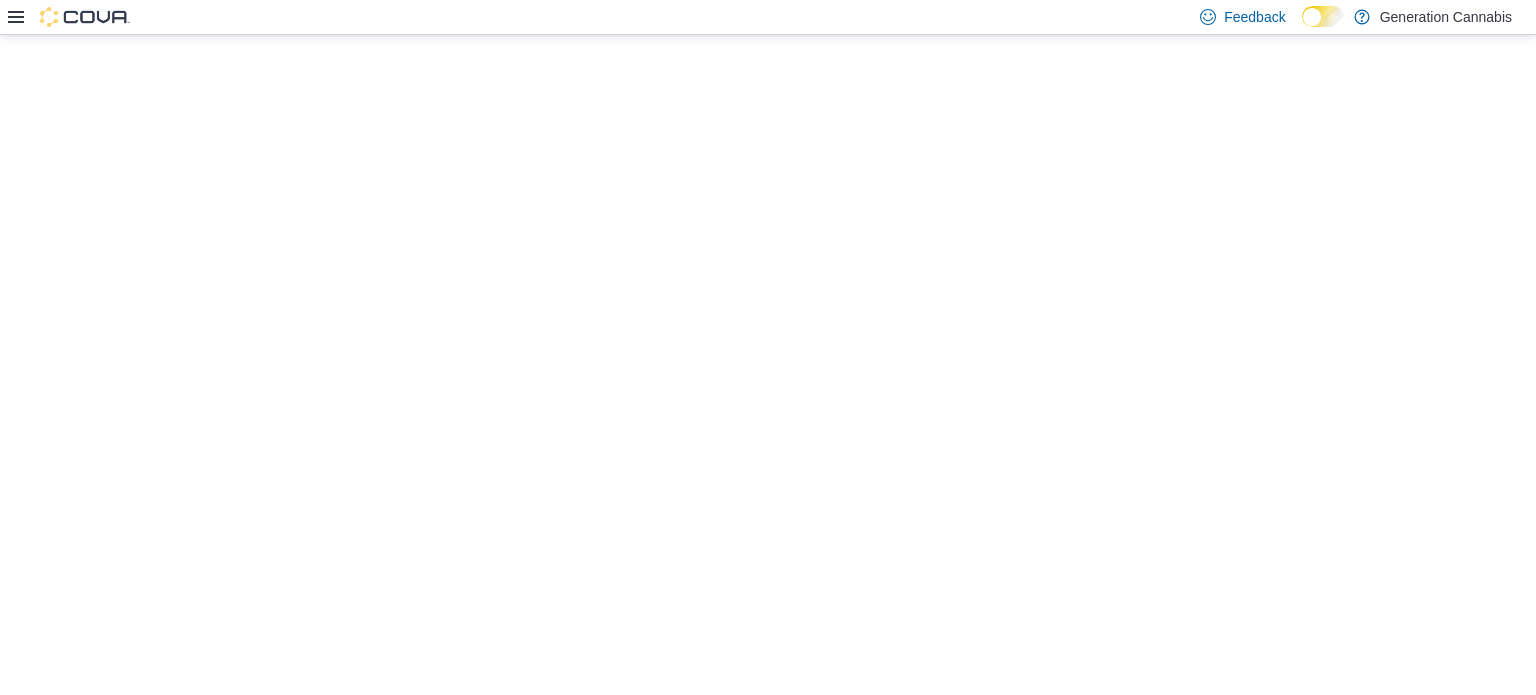 scroll, scrollTop: 0, scrollLeft: 0, axis: both 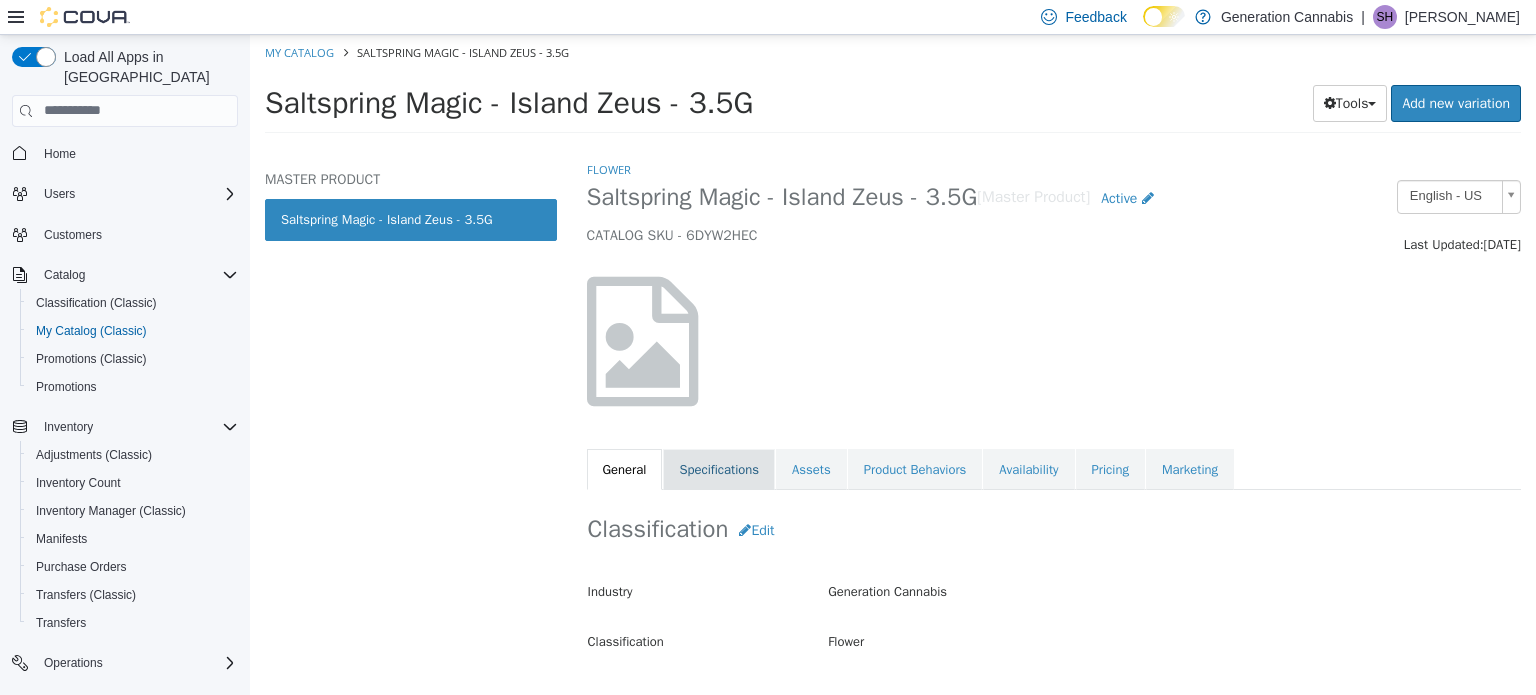 click on "Specifications" at bounding box center [719, 469] 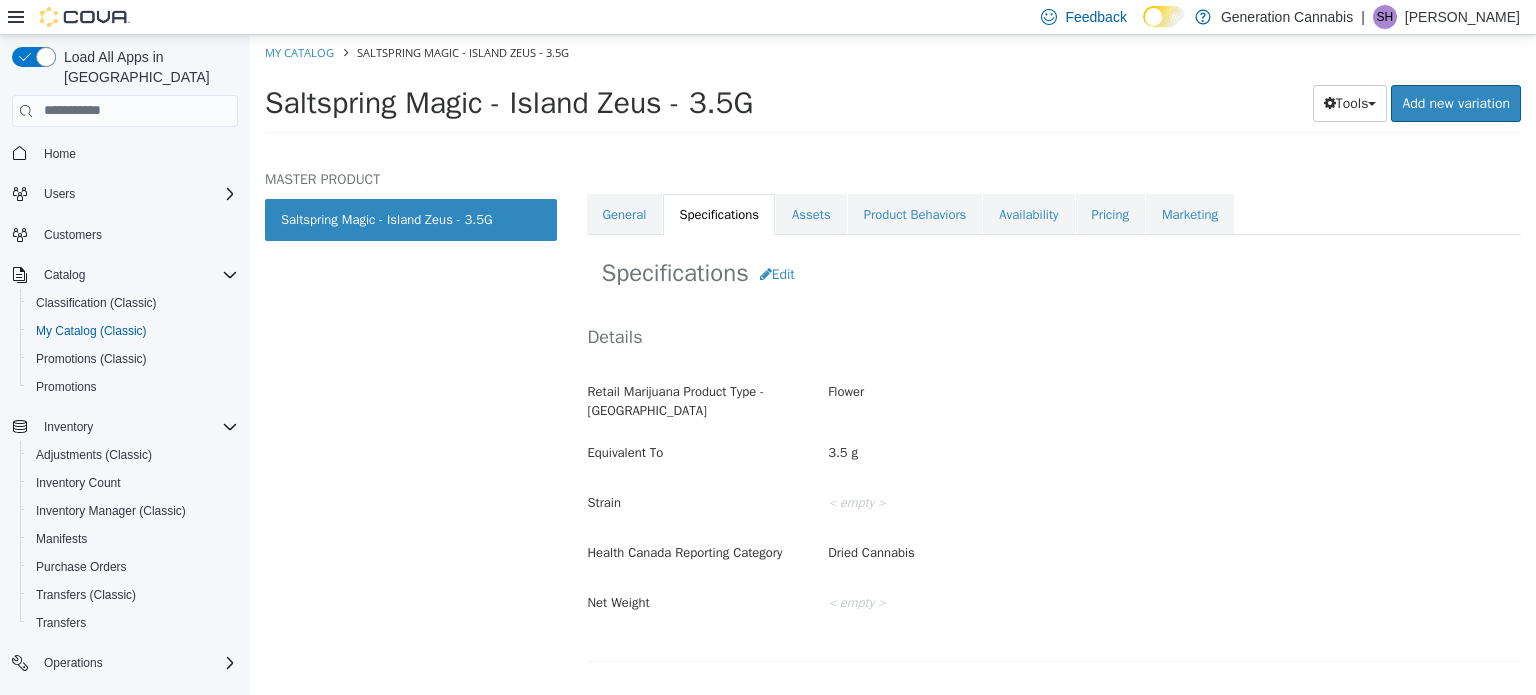 scroll, scrollTop: 264, scrollLeft: 0, axis: vertical 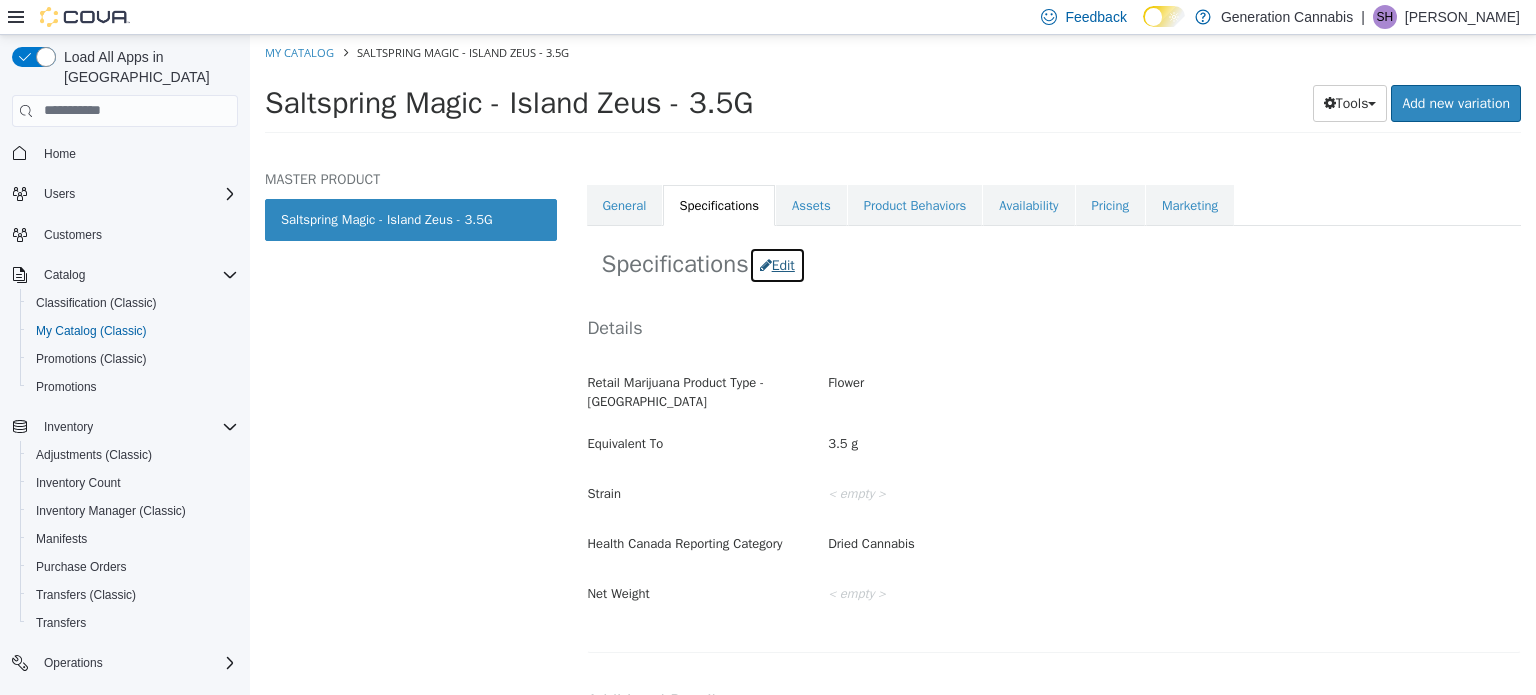 click on "Edit" at bounding box center [777, 264] 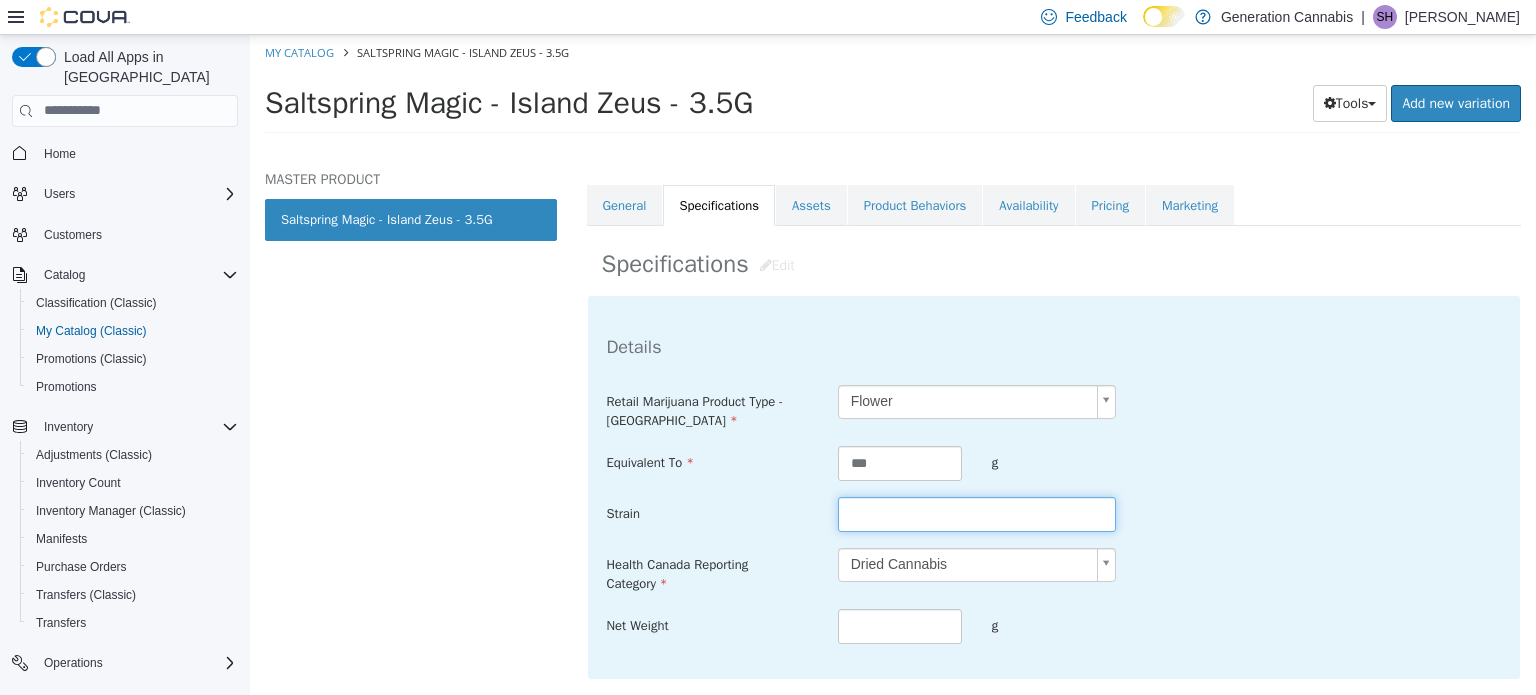click at bounding box center [977, 513] 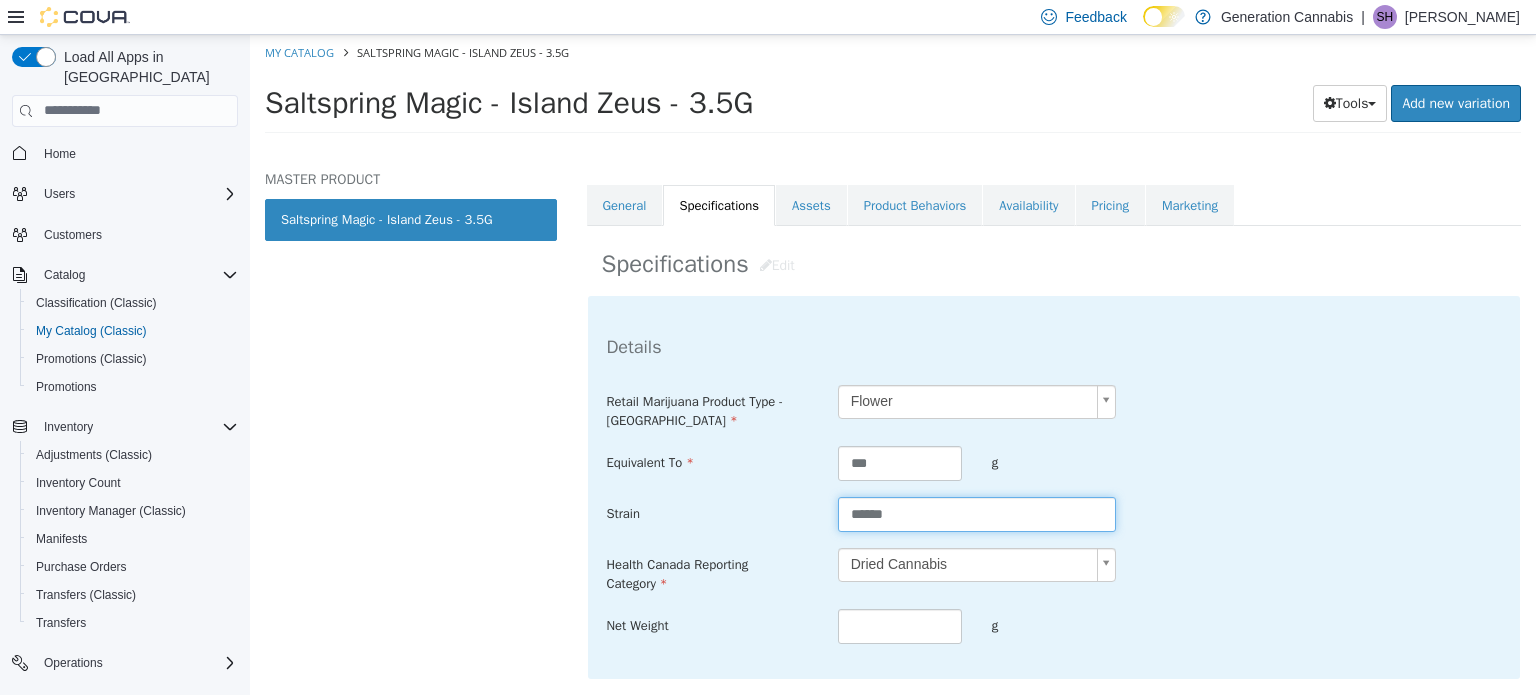 type on "******" 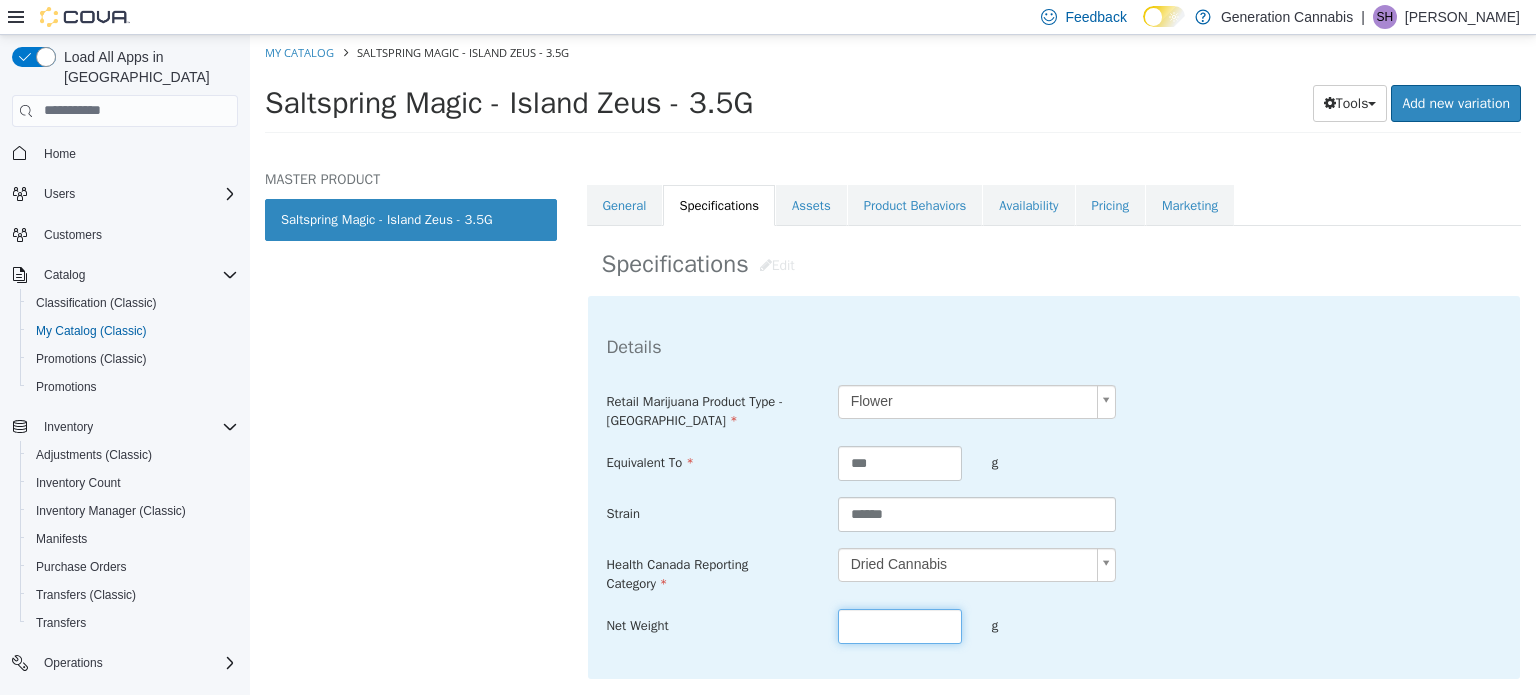 click at bounding box center (900, 625) 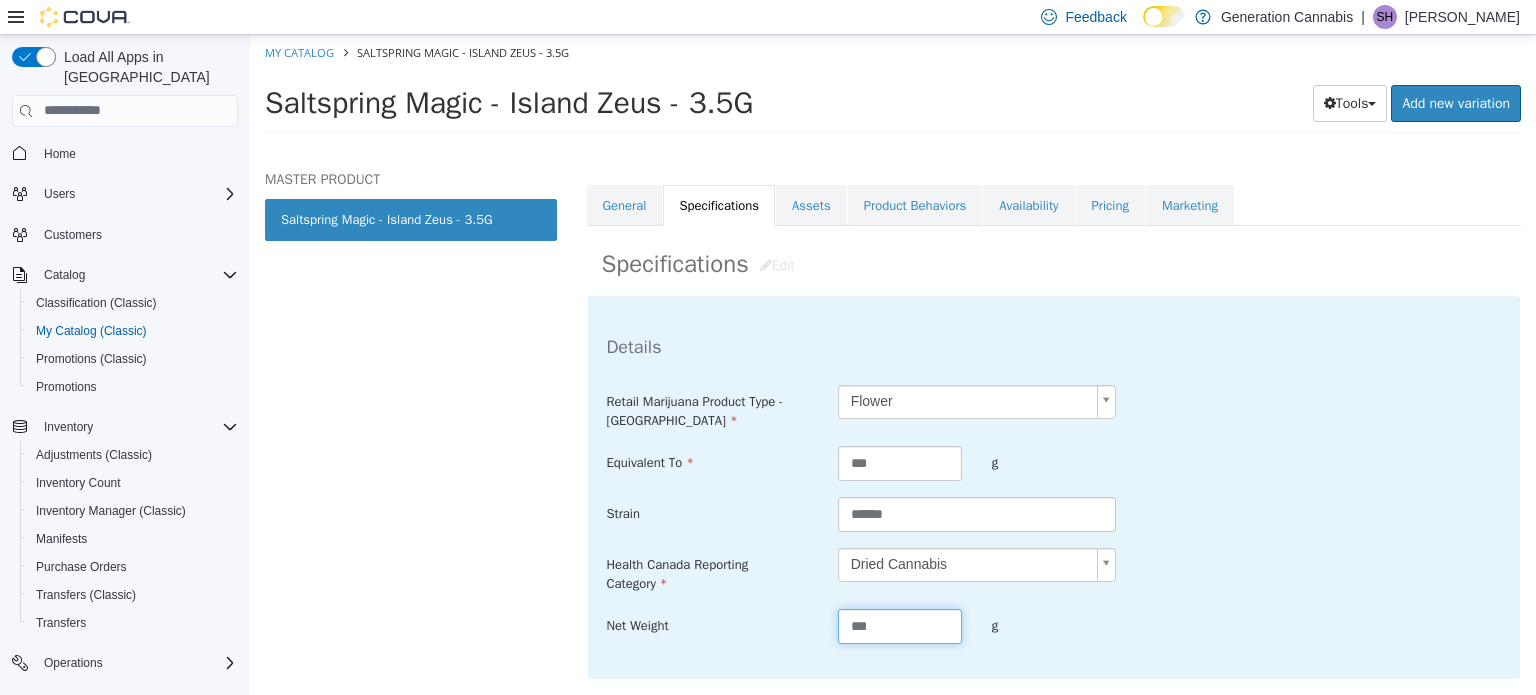 type on "***" 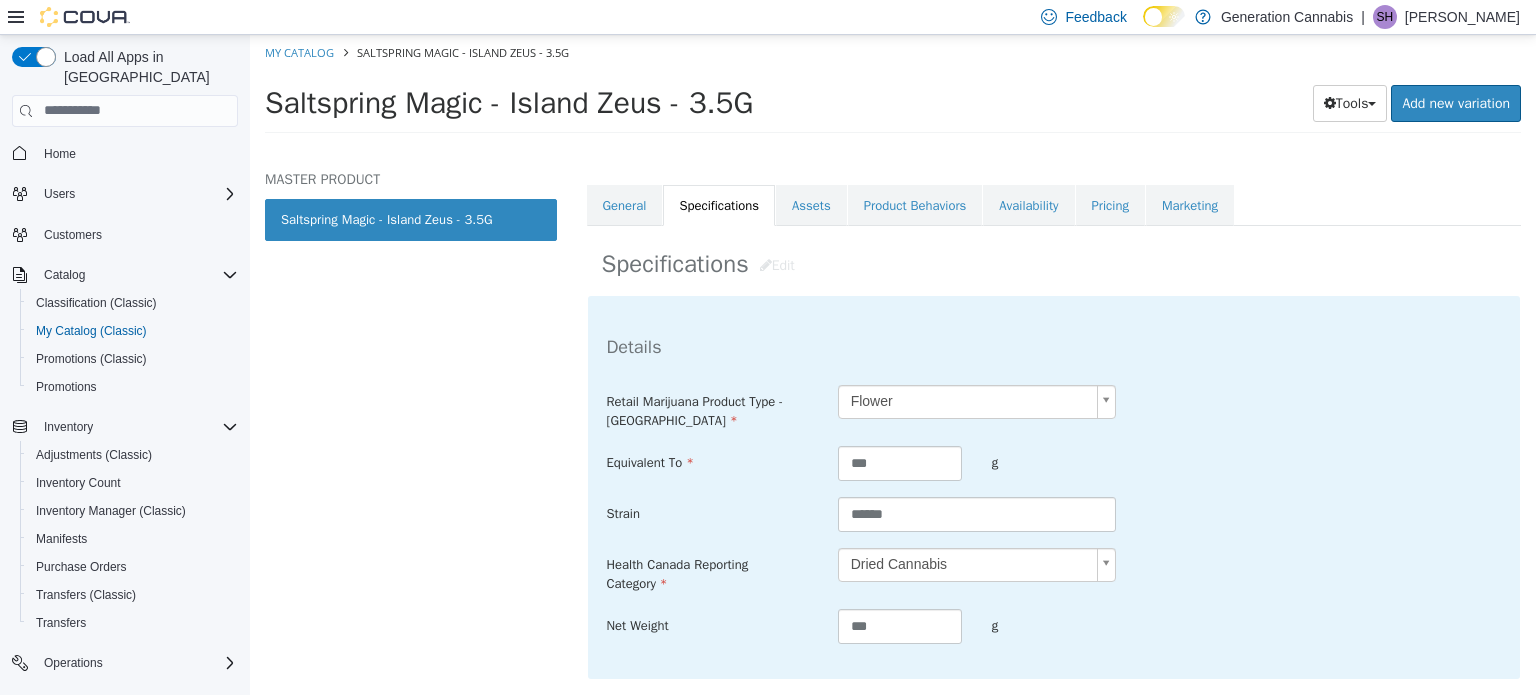 click on "**********" at bounding box center [1054, 570] 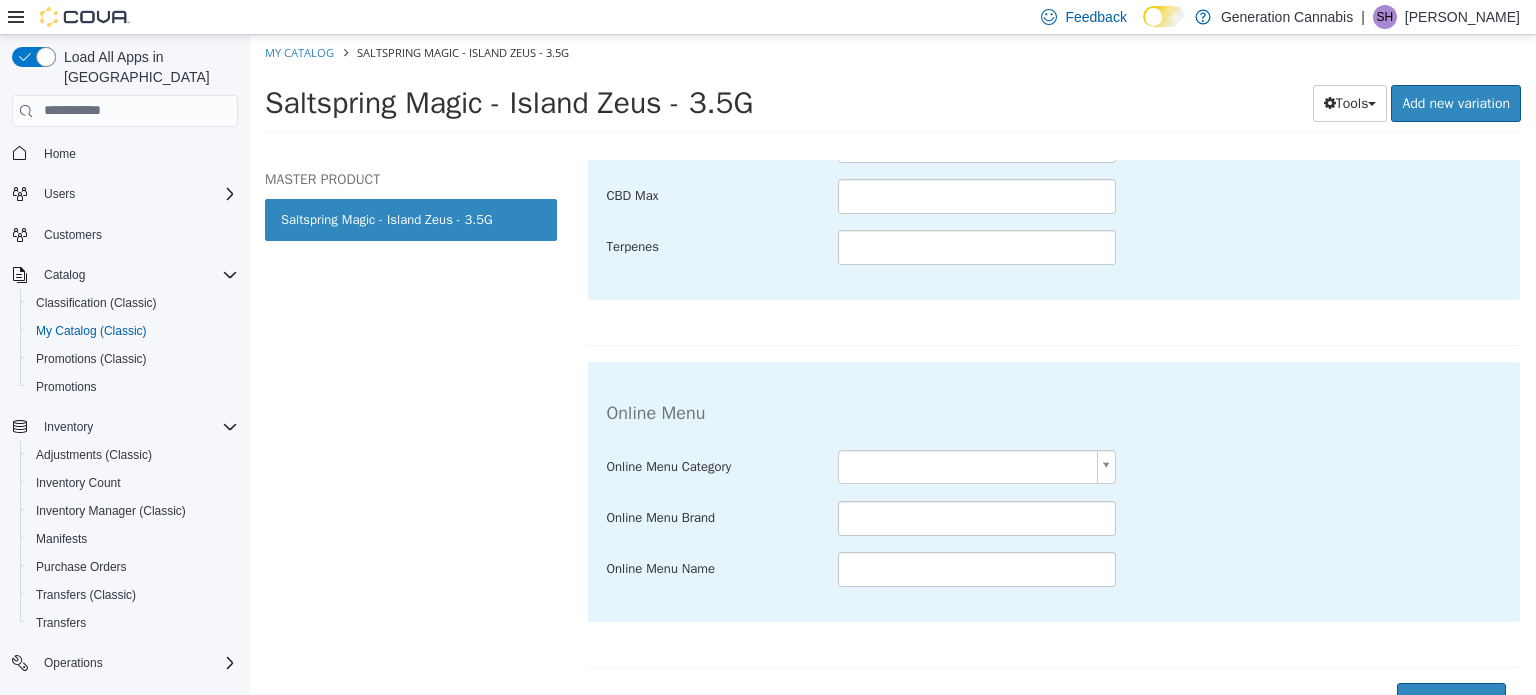 scroll, scrollTop: 1141, scrollLeft: 0, axis: vertical 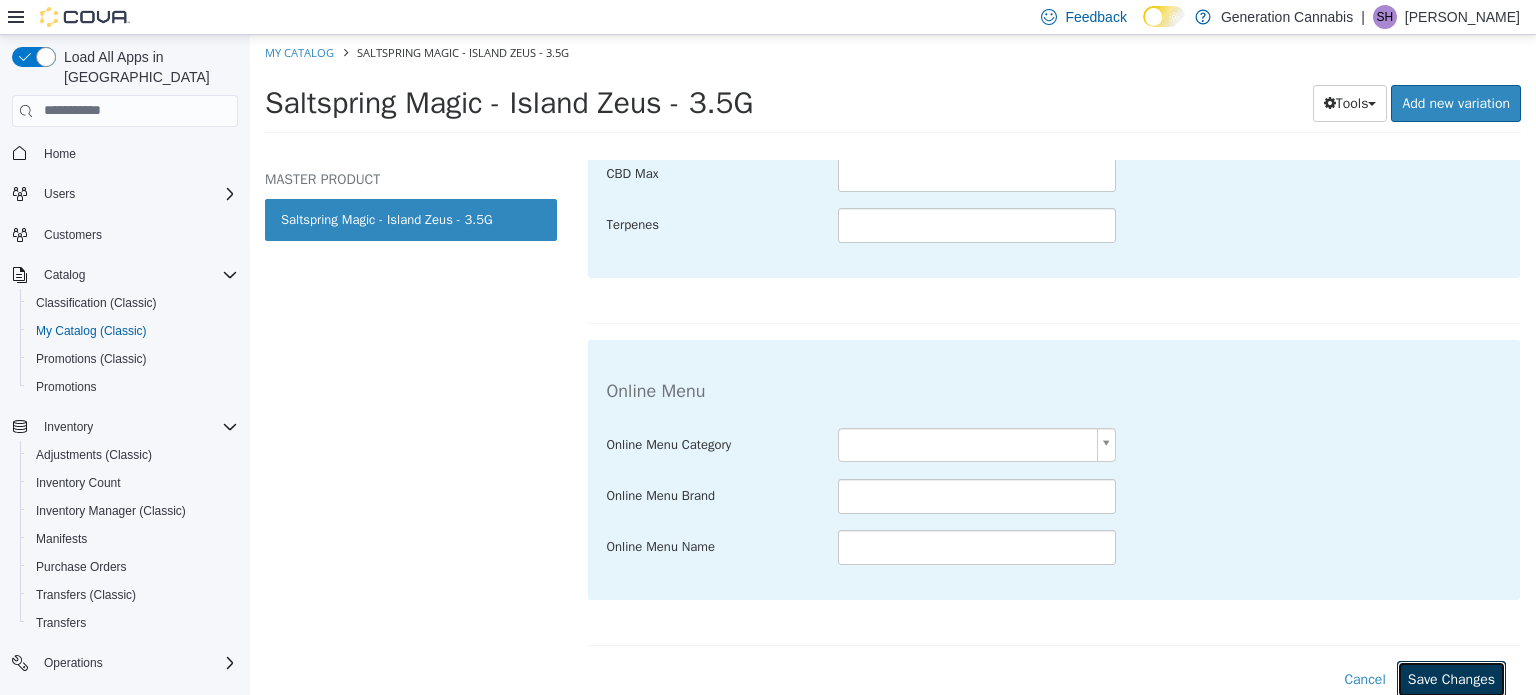 click on "Save Changes" at bounding box center (1451, 678) 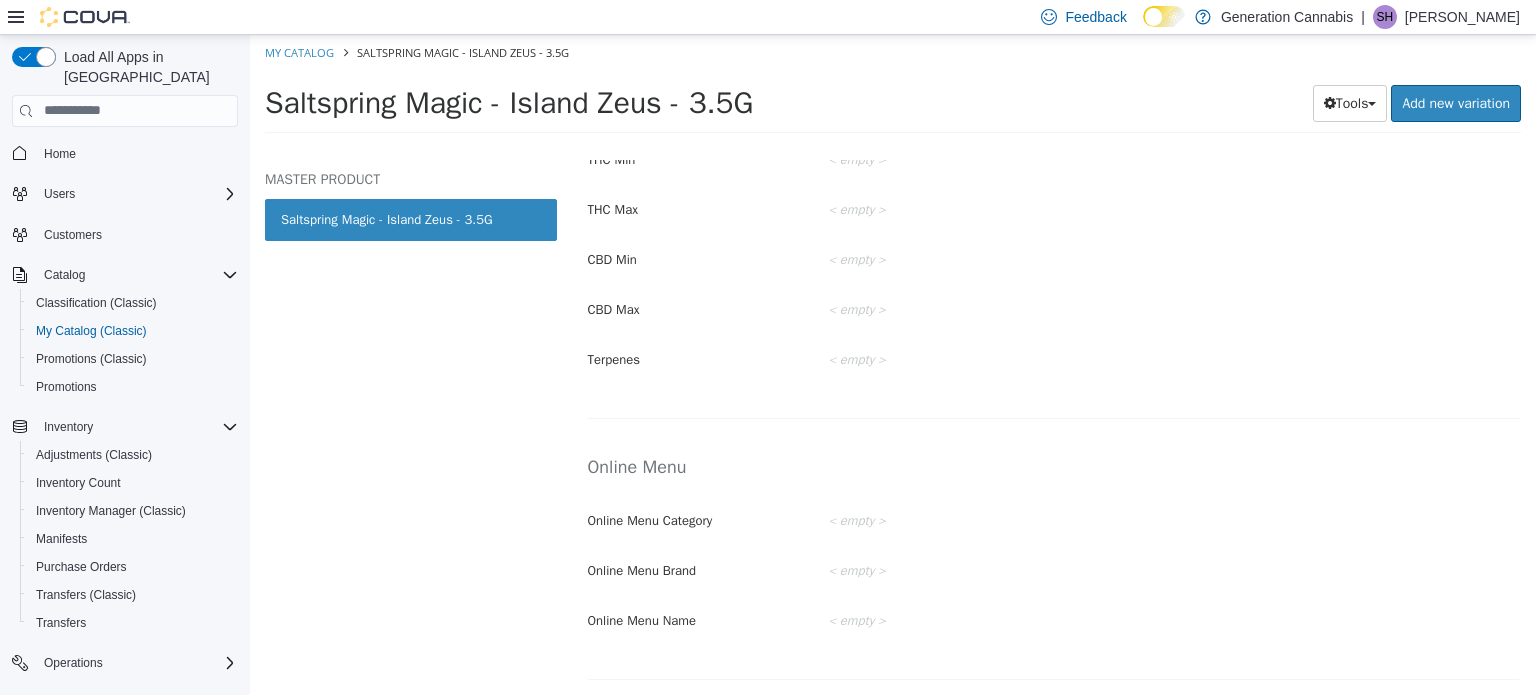 scroll, scrollTop: 919, scrollLeft: 0, axis: vertical 